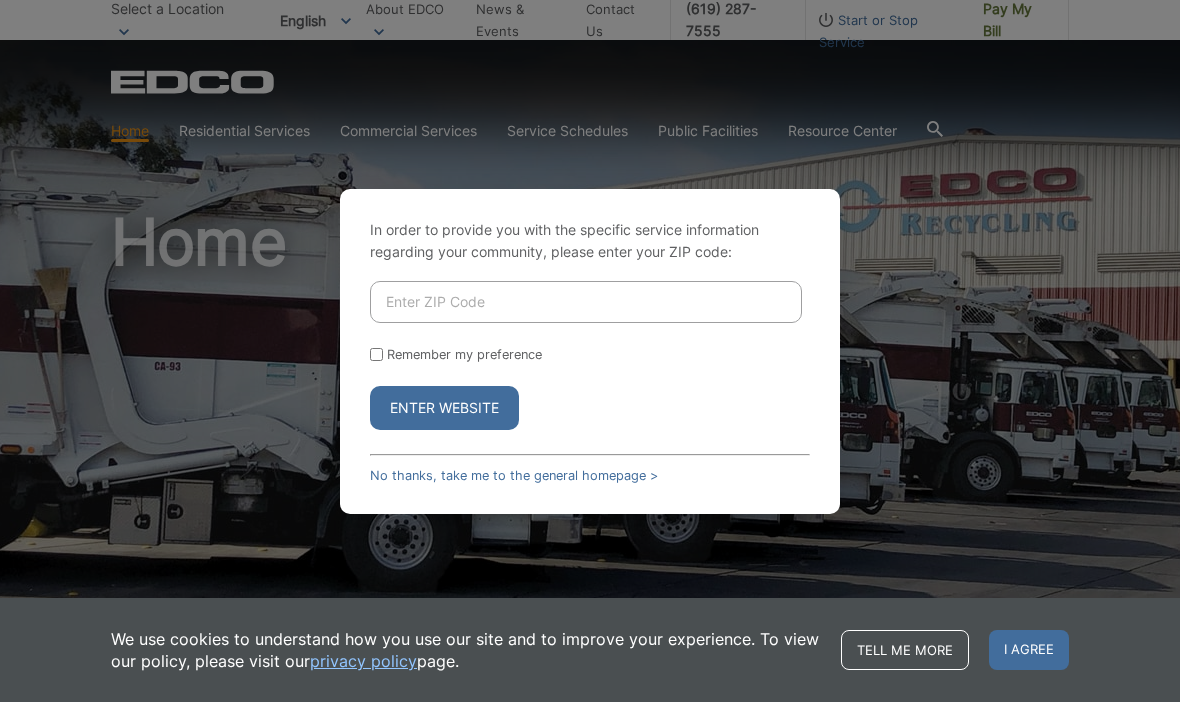 scroll, scrollTop: 0, scrollLeft: 0, axis: both 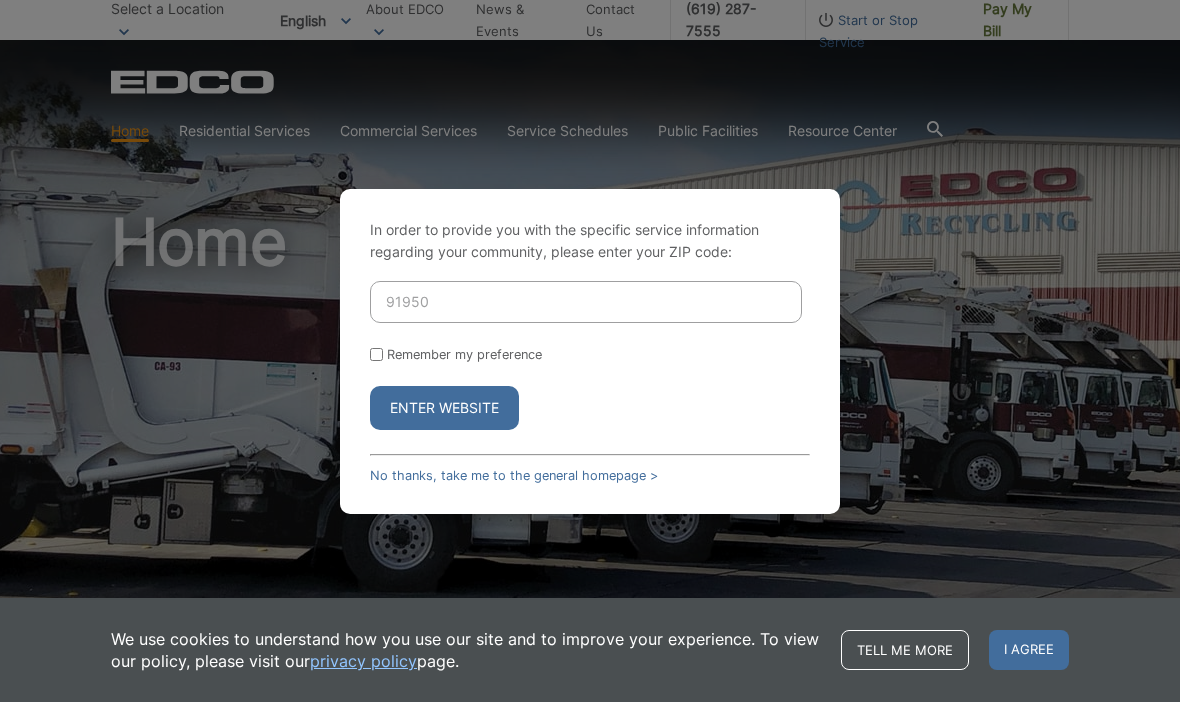 type on "91950" 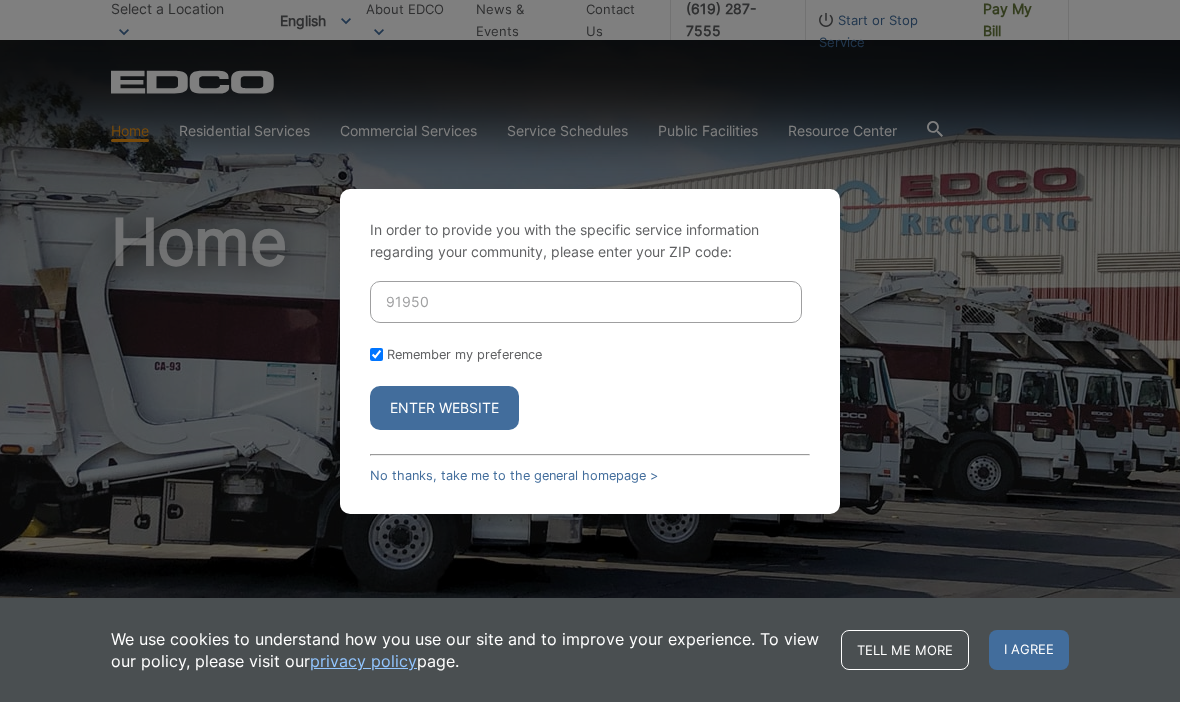 checkbox on "true" 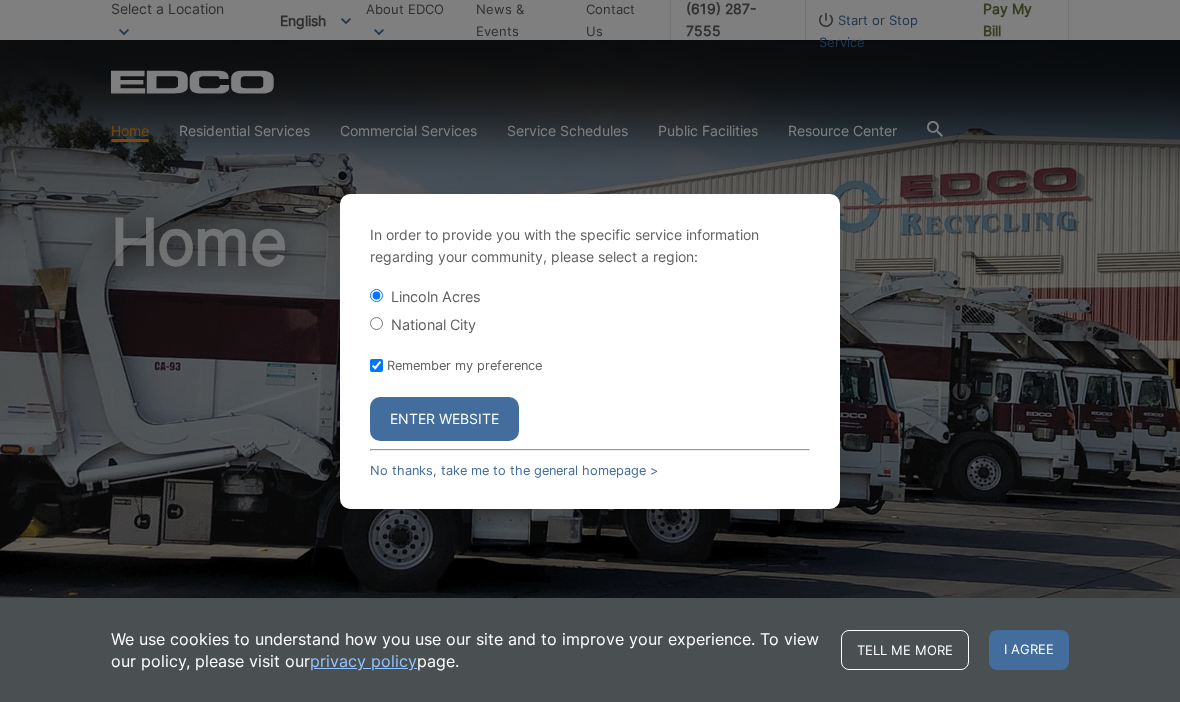 click on "In order to provide you with the specific service information regarding your community, please select a region:
[CITY] [CITY]
Remember my preference
Enter Website
No thanks, take me to the general homepage >" at bounding box center [590, 351] 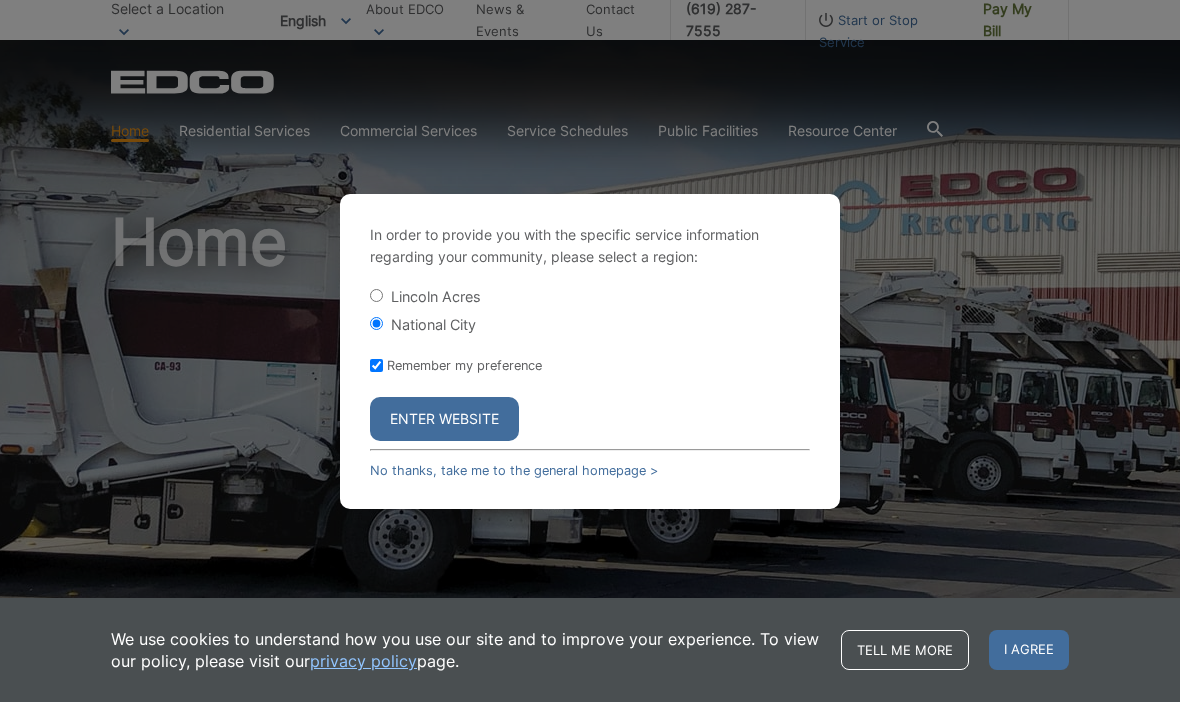 click on "Enter Website" at bounding box center [444, 419] 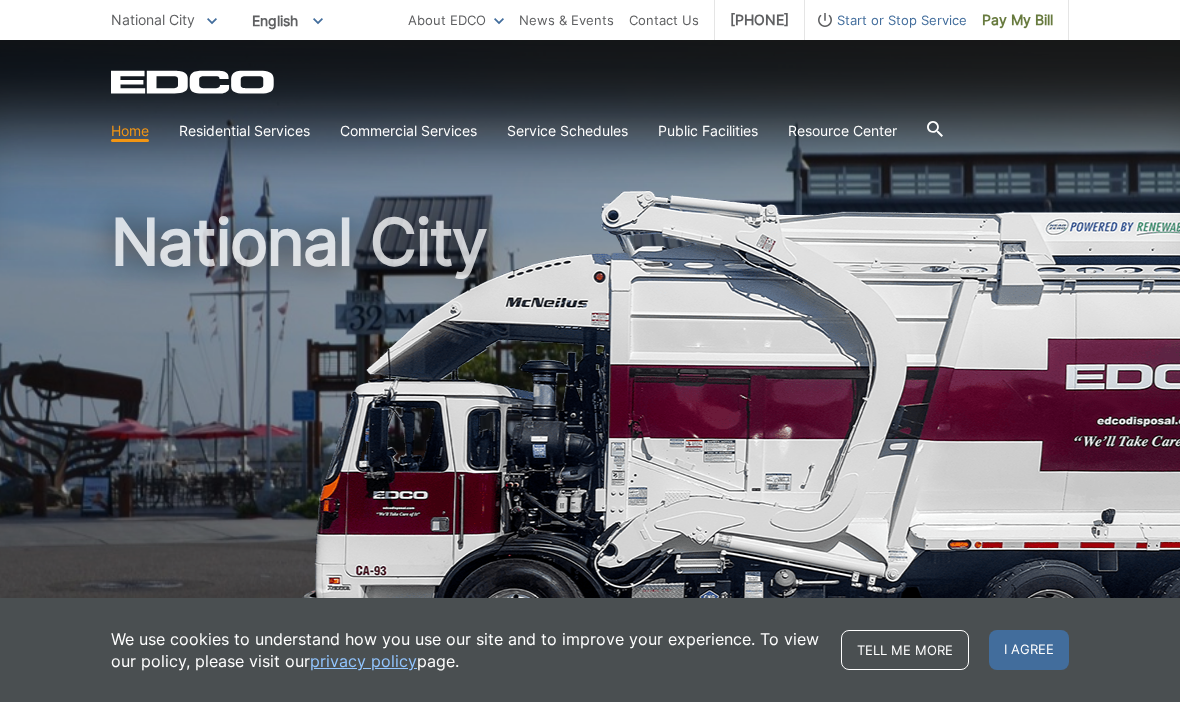 scroll, scrollTop: 0, scrollLeft: 0, axis: both 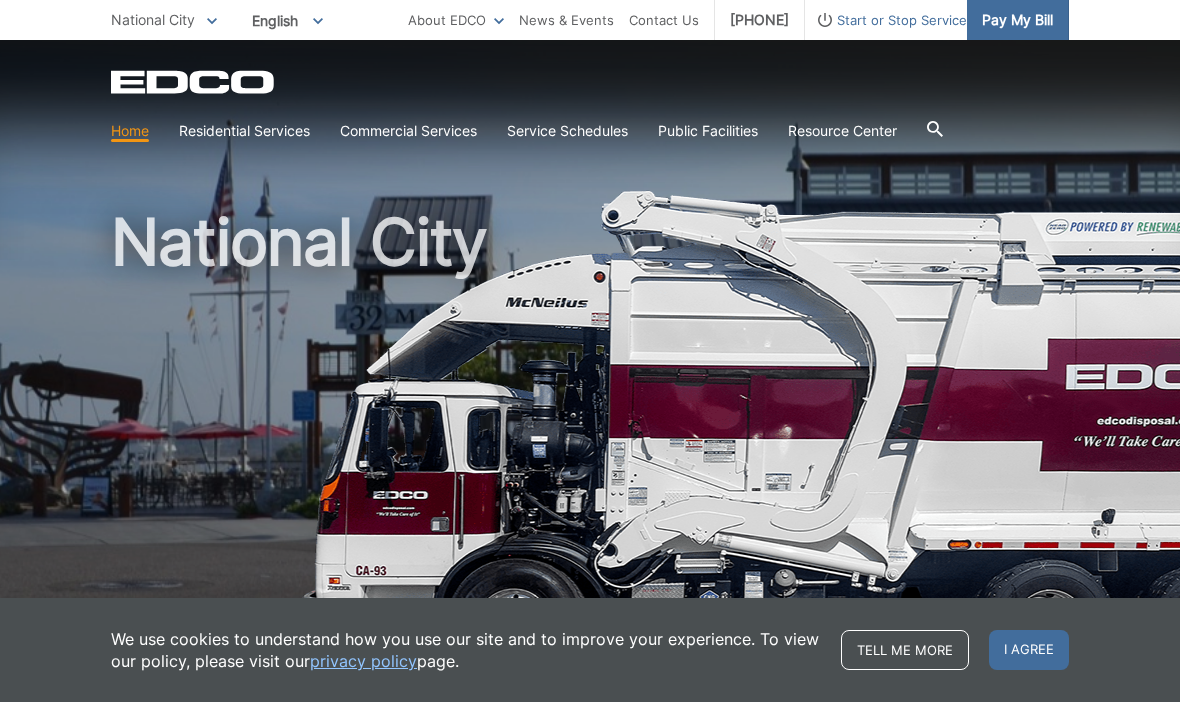 click on "Pay My Bill" at bounding box center [1017, 20] 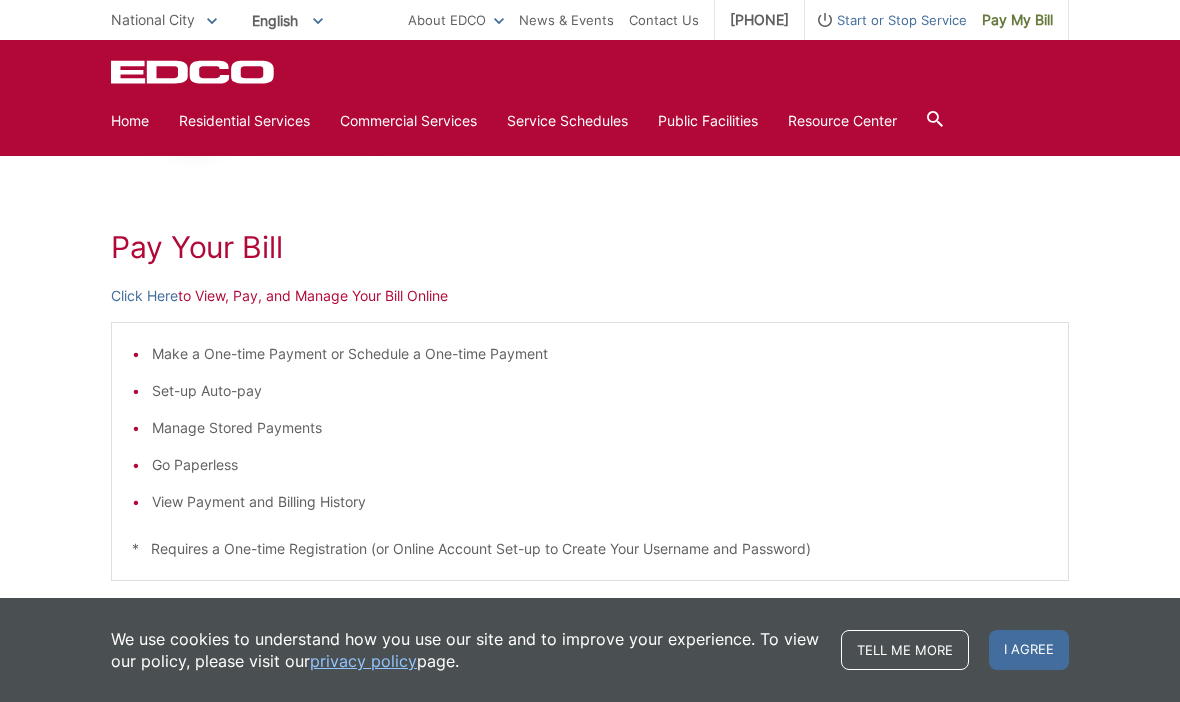 scroll, scrollTop: 214, scrollLeft: 0, axis: vertical 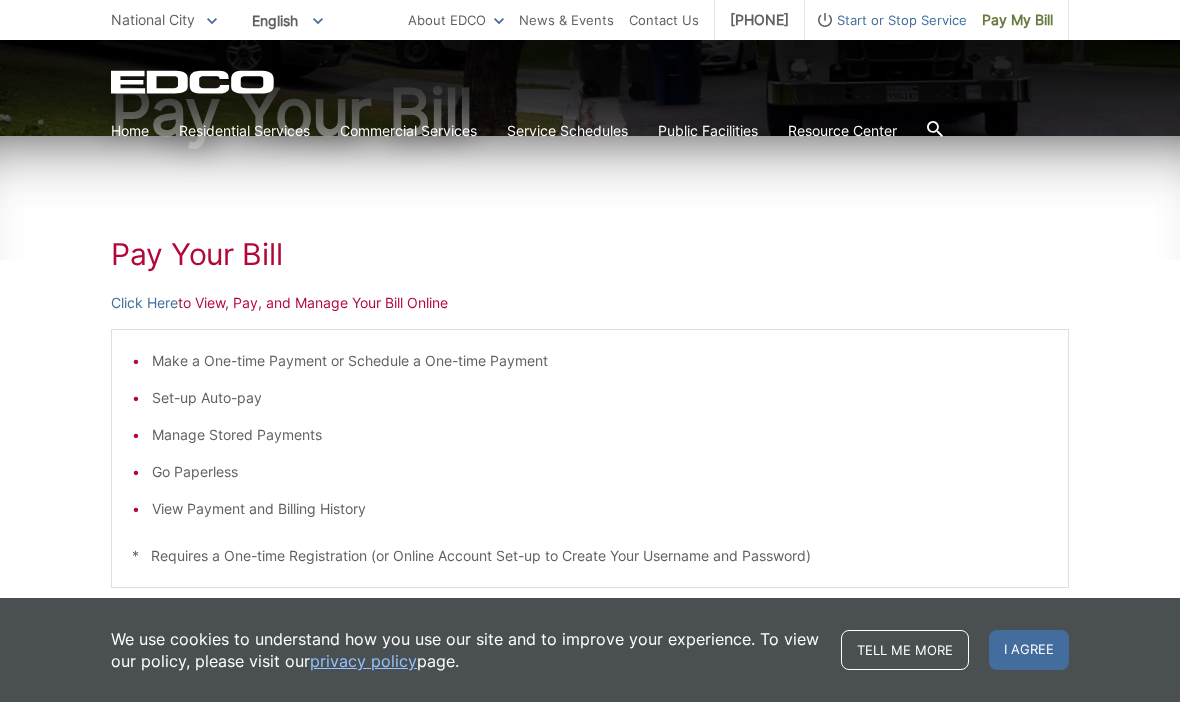 click on "Click Here  to View, Pay, and Manage Your Bill Online" at bounding box center [590, 303] 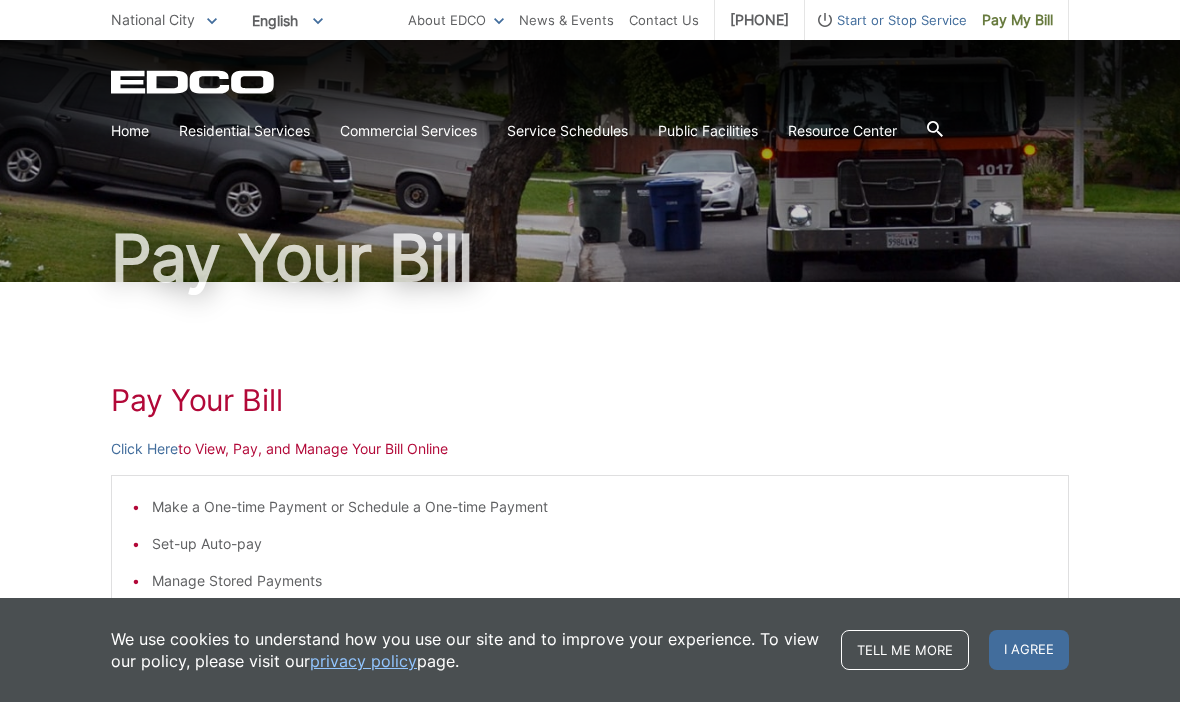 scroll, scrollTop: 65, scrollLeft: 0, axis: vertical 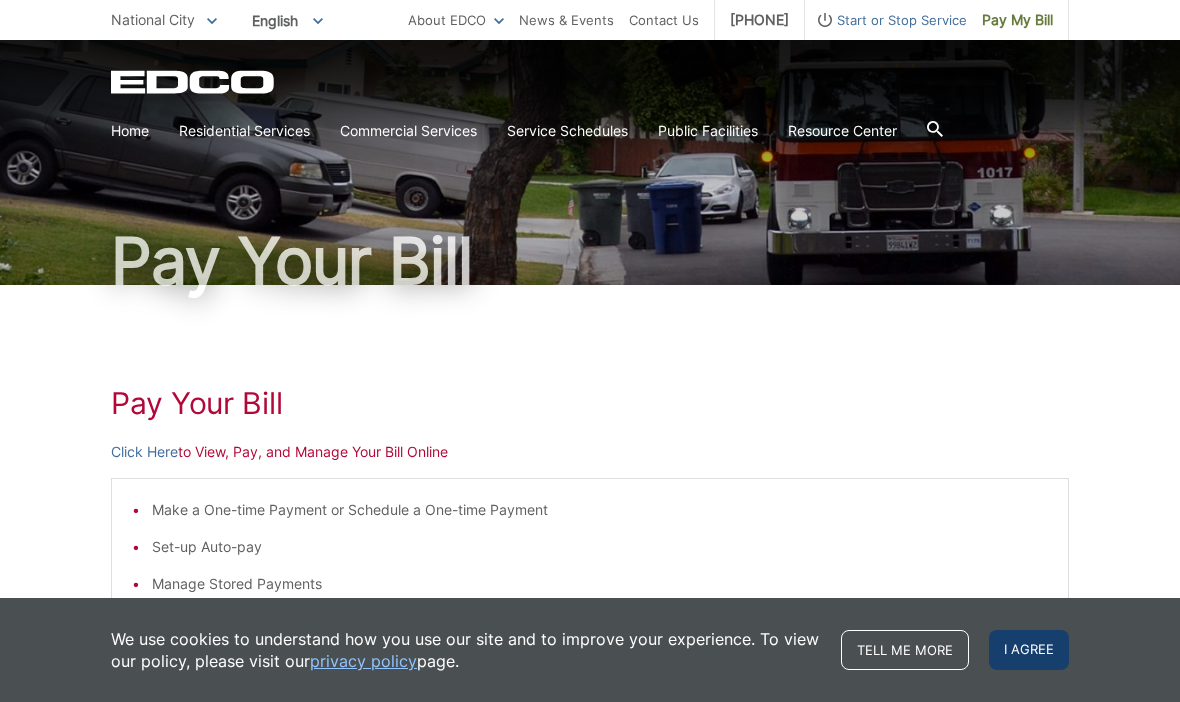 click on "I agree" at bounding box center [1029, 650] 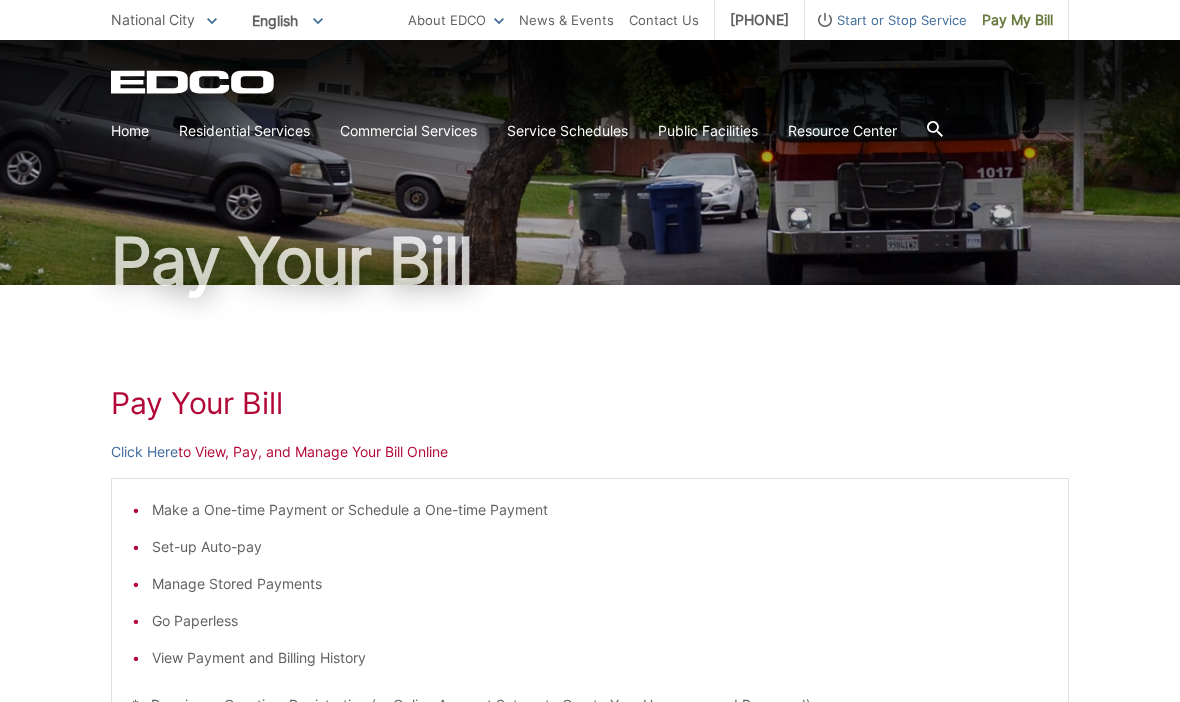 click on "Pay Your Bill
Click Here  to View, Pay, and Manage Your Bill Online
Make a One-time Payment or Schedule a One-time Payment
Set-up Auto-pay
Manage Stored Payments
Go Paperless
View Payment and Billing History
*   Requires a One-time Registration (or Online Account Set-up to Create Your Username and Password)
- OR -
Click Here  to Make a One-time Payment Only Online
Make a One-time Payment Only
*   DOES NOT Require a One-time Registration (or Online Account Set-up)" at bounding box center [590, 688] 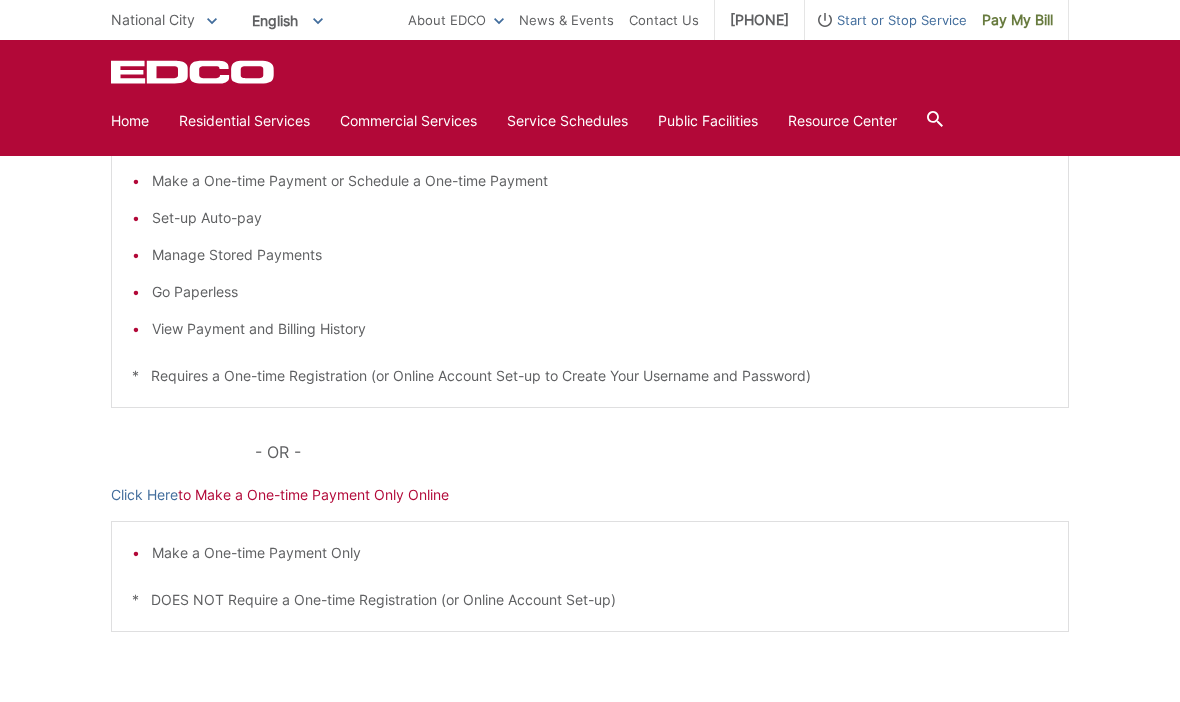 scroll, scrollTop: 393, scrollLeft: 0, axis: vertical 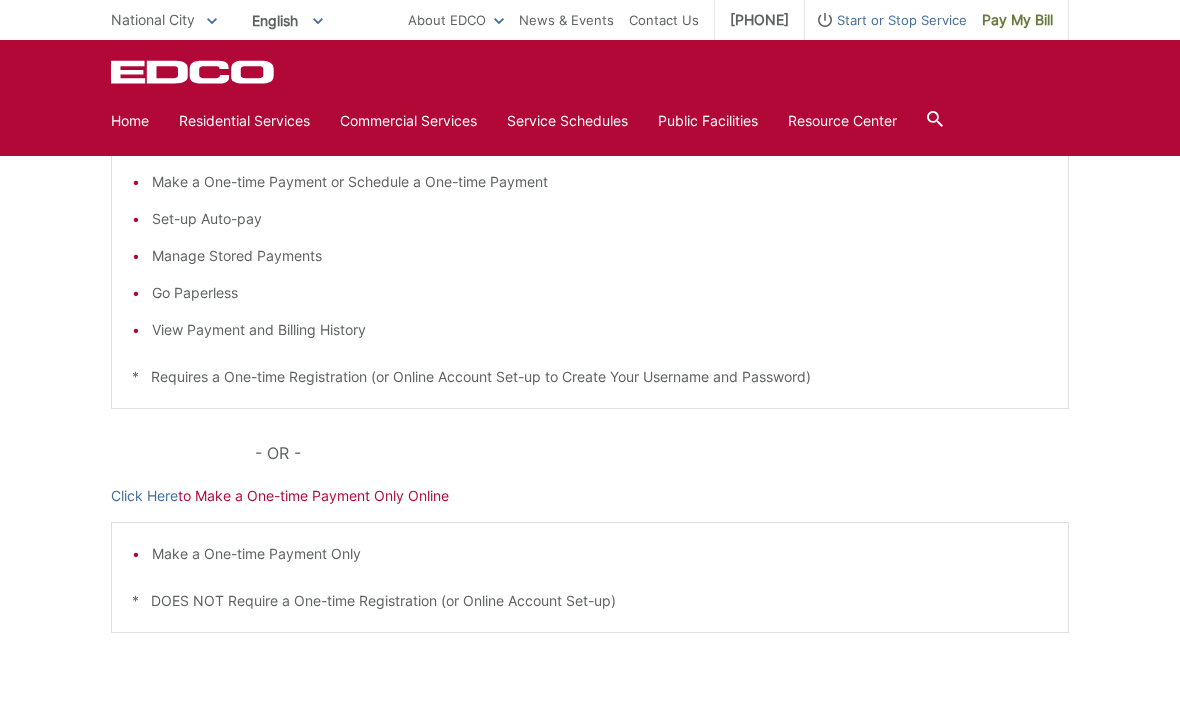 click on "Click Here  to Make a One-time Payment Only Online" at bounding box center (590, 496) 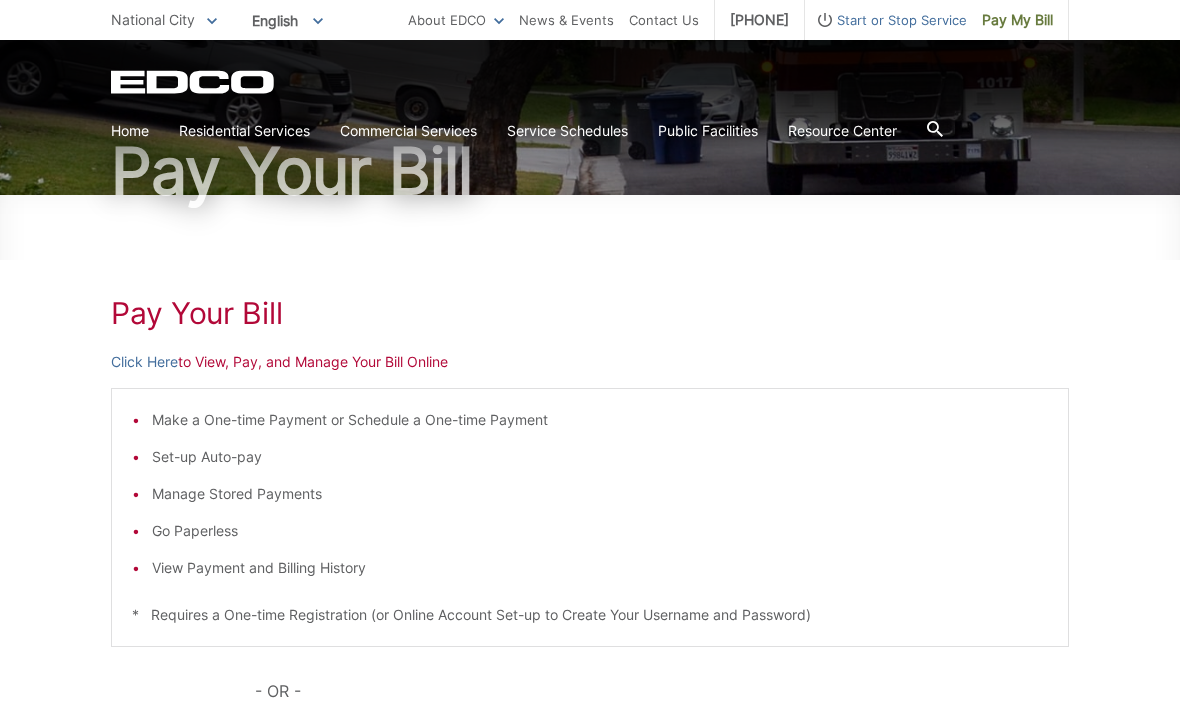scroll, scrollTop: 186, scrollLeft: 0, axis: vertical 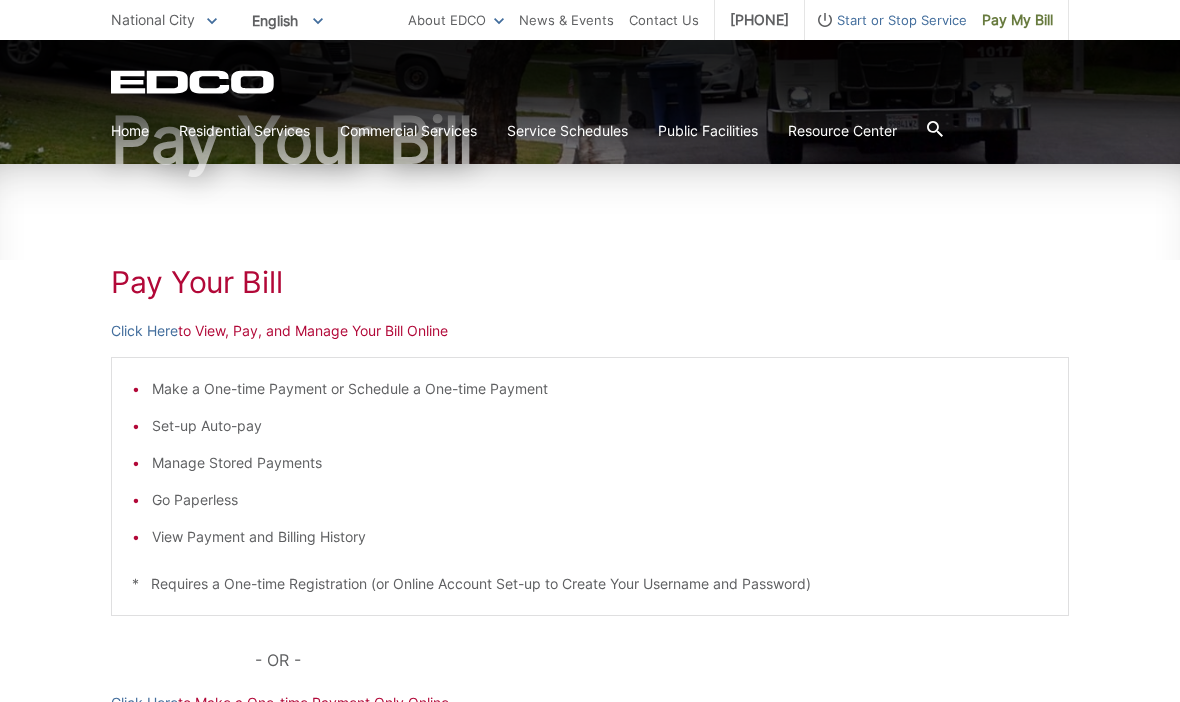 click on "Pay Your Bill
Click Here  to View, Pay, and Manage Your Bill Online
Make a One-time Payment or Schedule a One-time Payment
Set-up Auto-pay
Manage Stored Payments
Go Paperless
View Payment and Billing History
*   Requires a One-time Registration (or Online Account Set-up to Create Your Username and Password)
- OR -
Click Here  to Make a One-time Payment Only Online
Make a One-time Payment Only
*   DOES NOT Require a One-time Registration (or Online Account Set-up)" at bounding box center [590, 567] 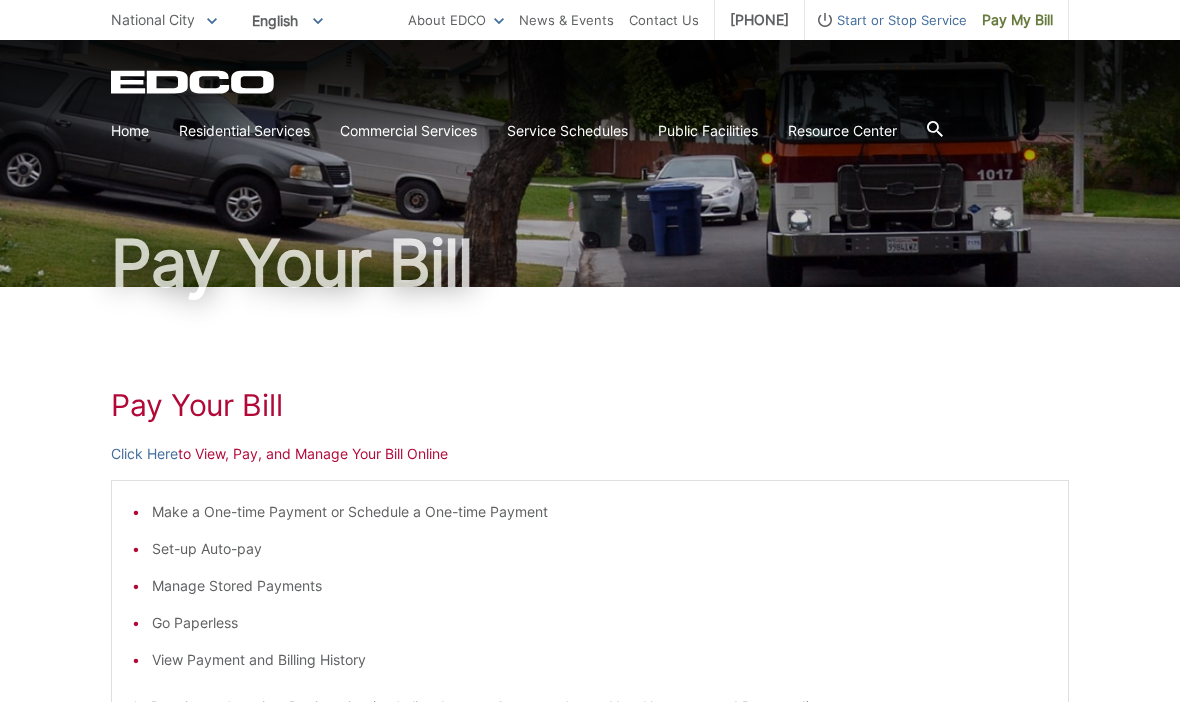 scroll, scrollTop: 0, scrollLeft: 0, axis: both 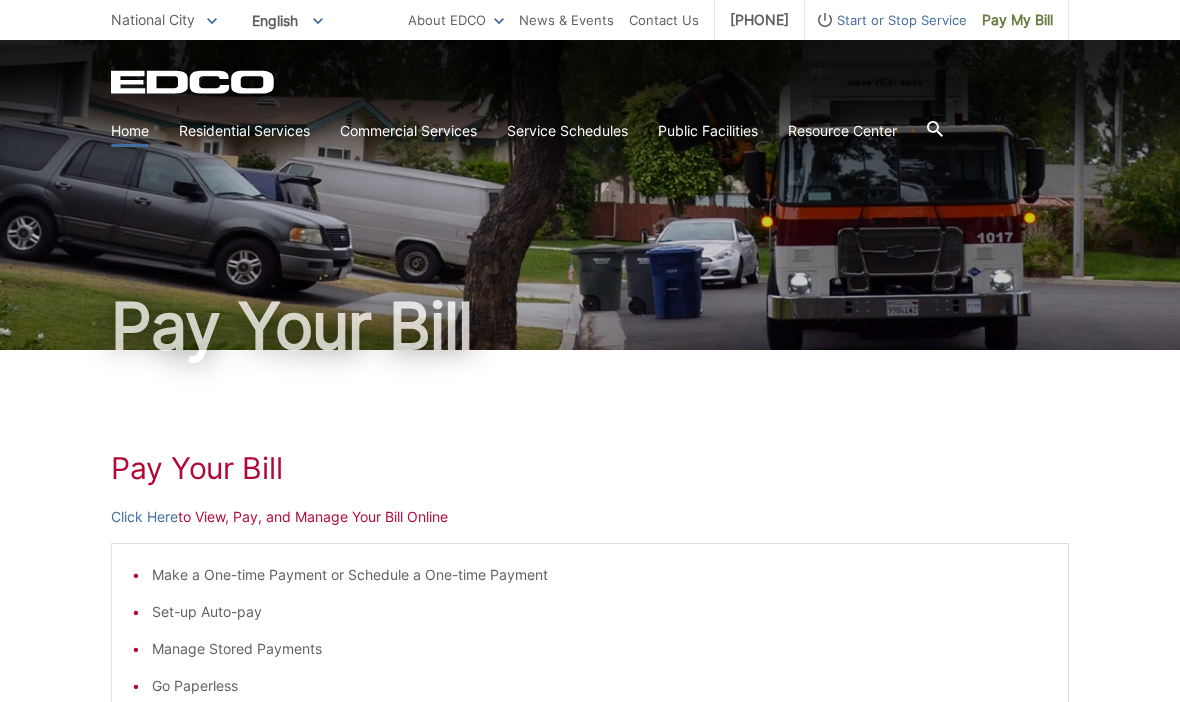 click on "Home" at bounding box center [130, 131] 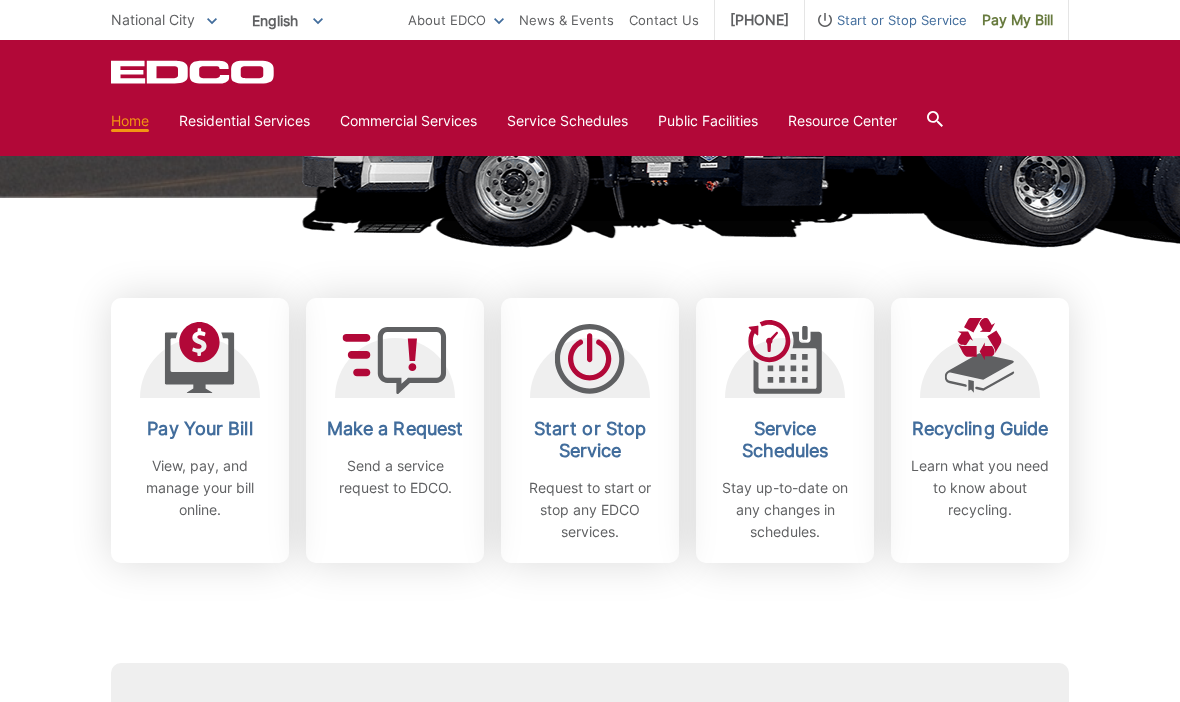scroll, scrollTop: 422, scrollLeft: 0, axis: vertical 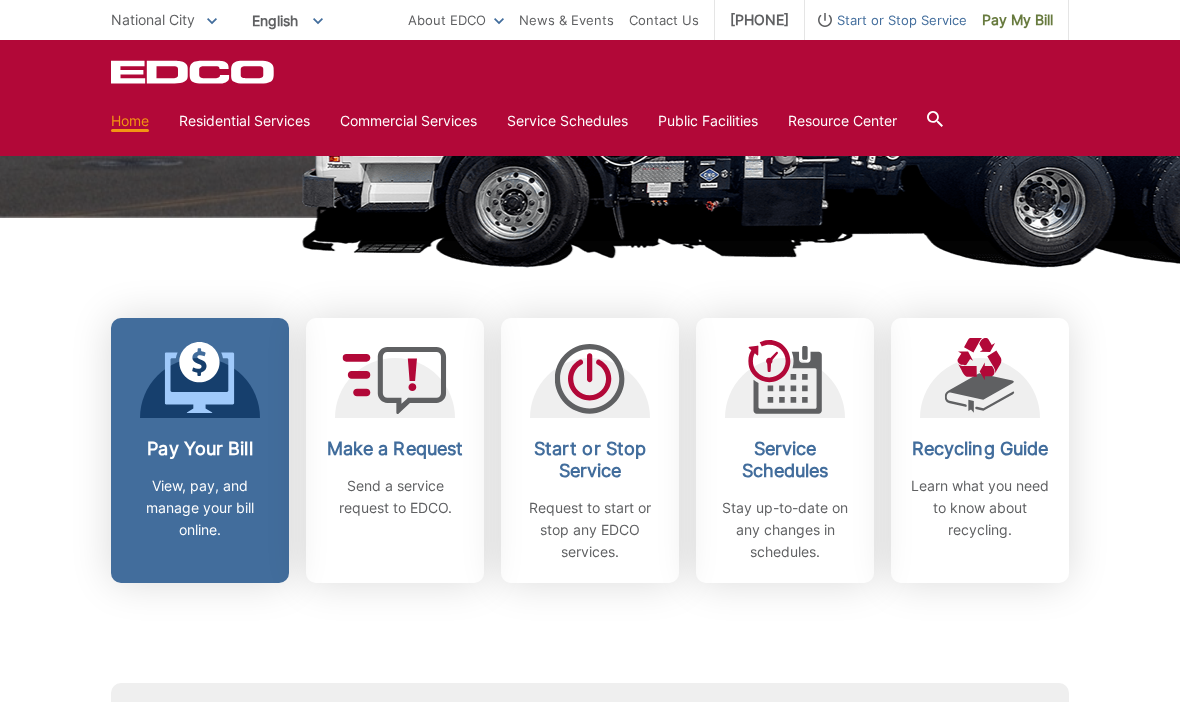 click on "View, pay, and manage your bill online." at bounding box center (200, 508) 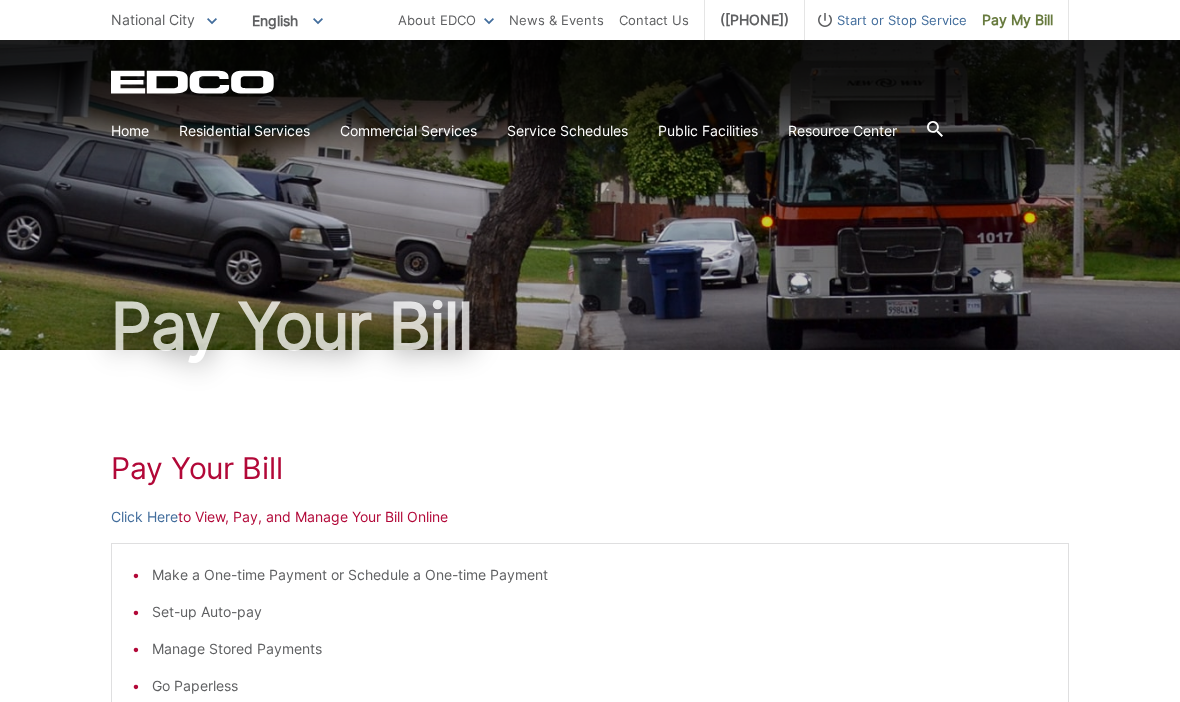 scroll, scrollTop: 0, scrollLeft: 0, axis: both 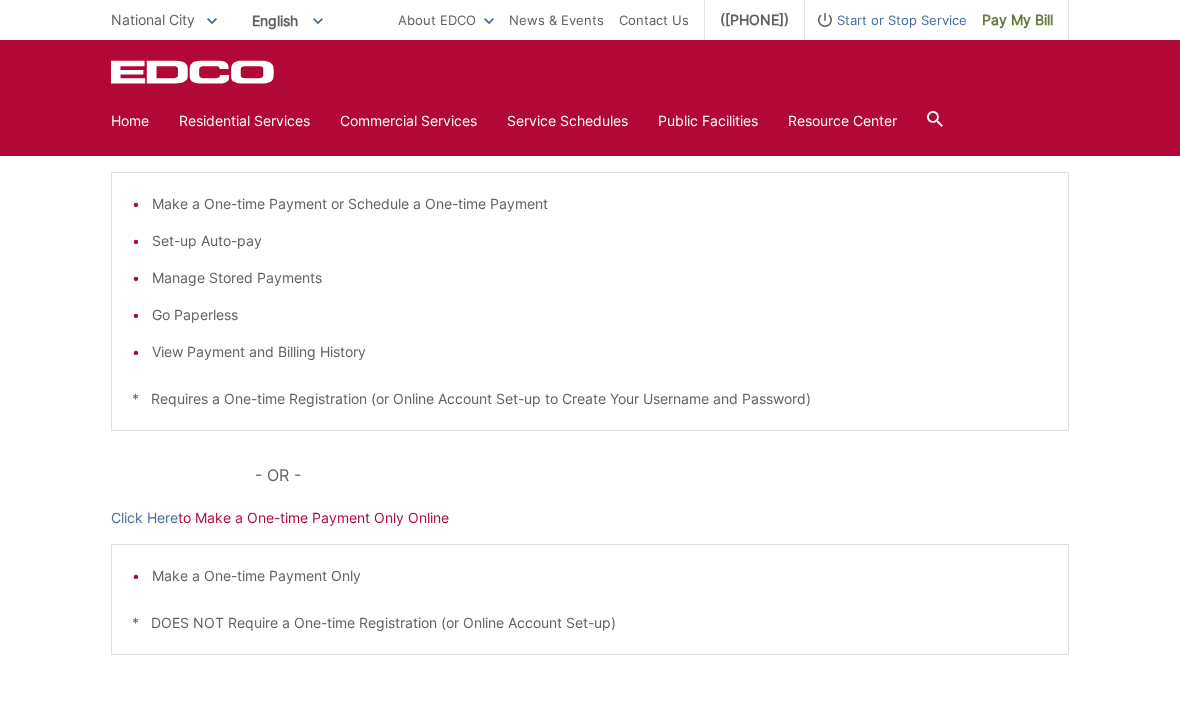 click on "Click Here  to Make a One-time Payment Only Online" at bounding box center [590, 518] 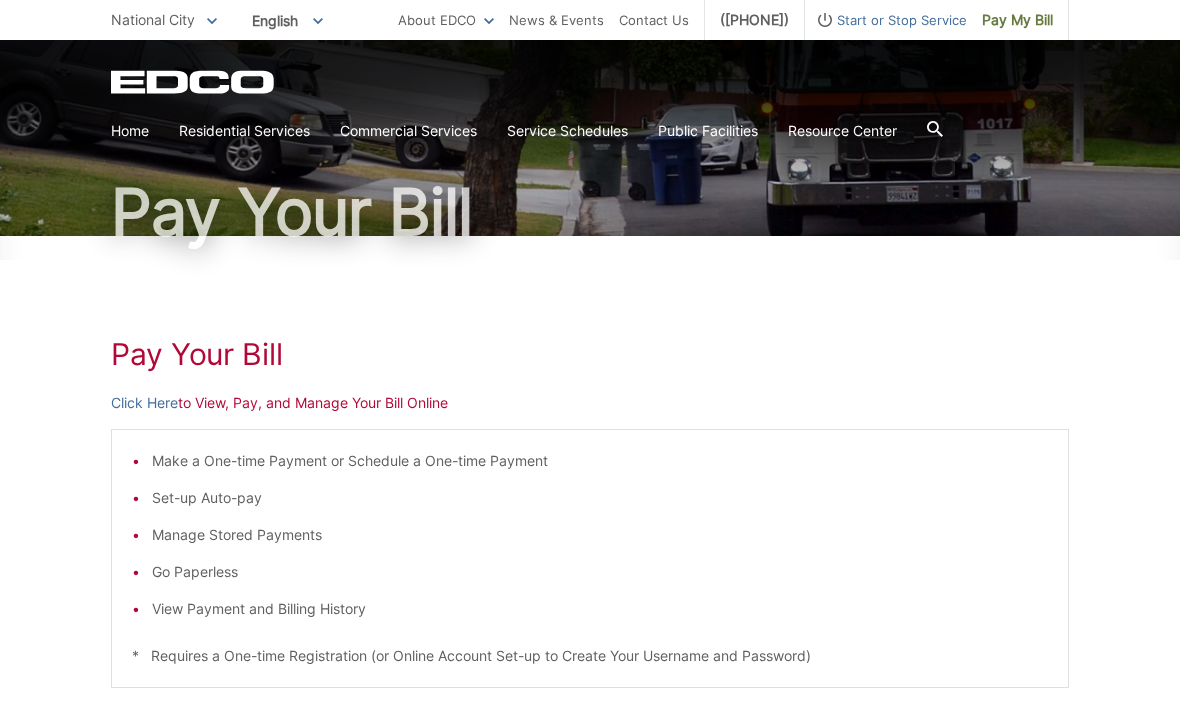 scroll, scrollTop: 111, scrollLeft: 0, axis: vertical 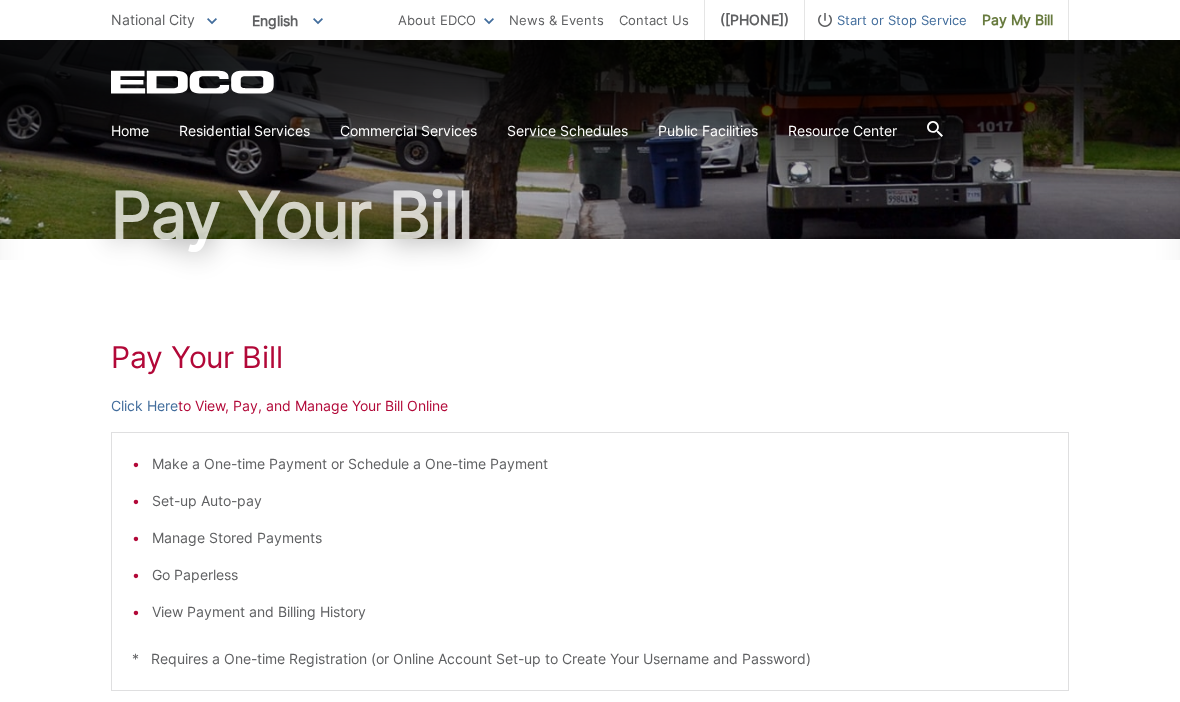 click on "Pay Your Bill" at bounding box center [590, 357] 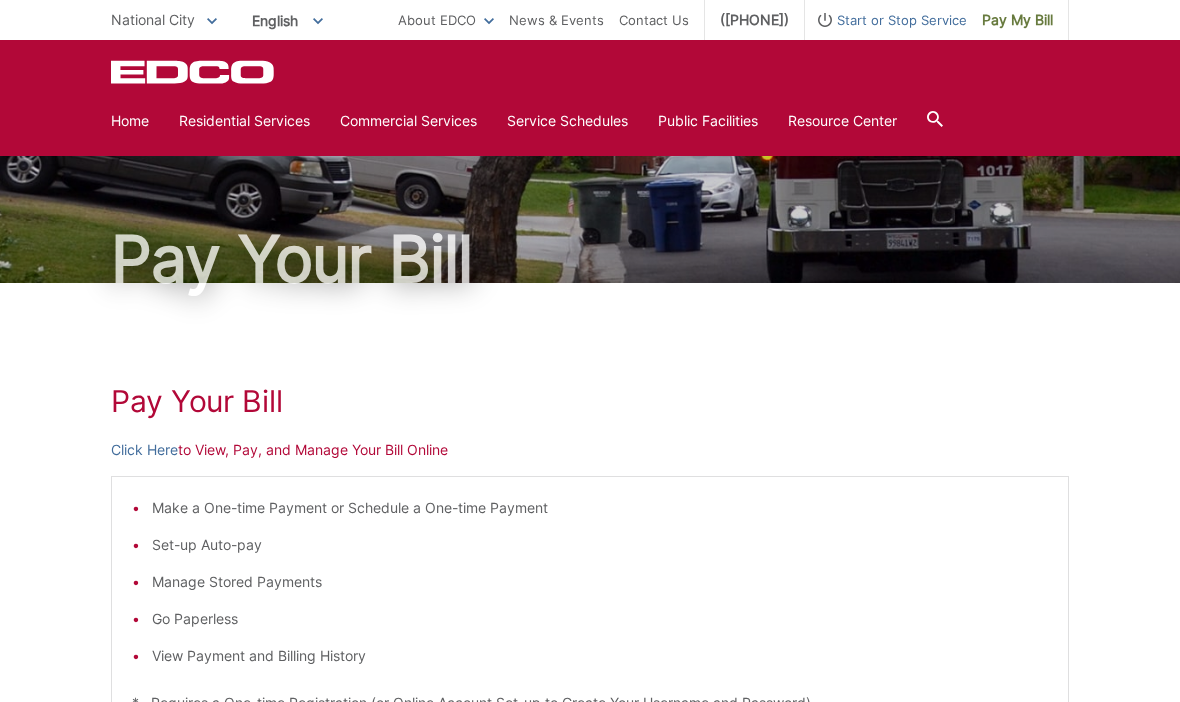 scroll, scrollTop: 0, scrollLeft: 0, axis: both 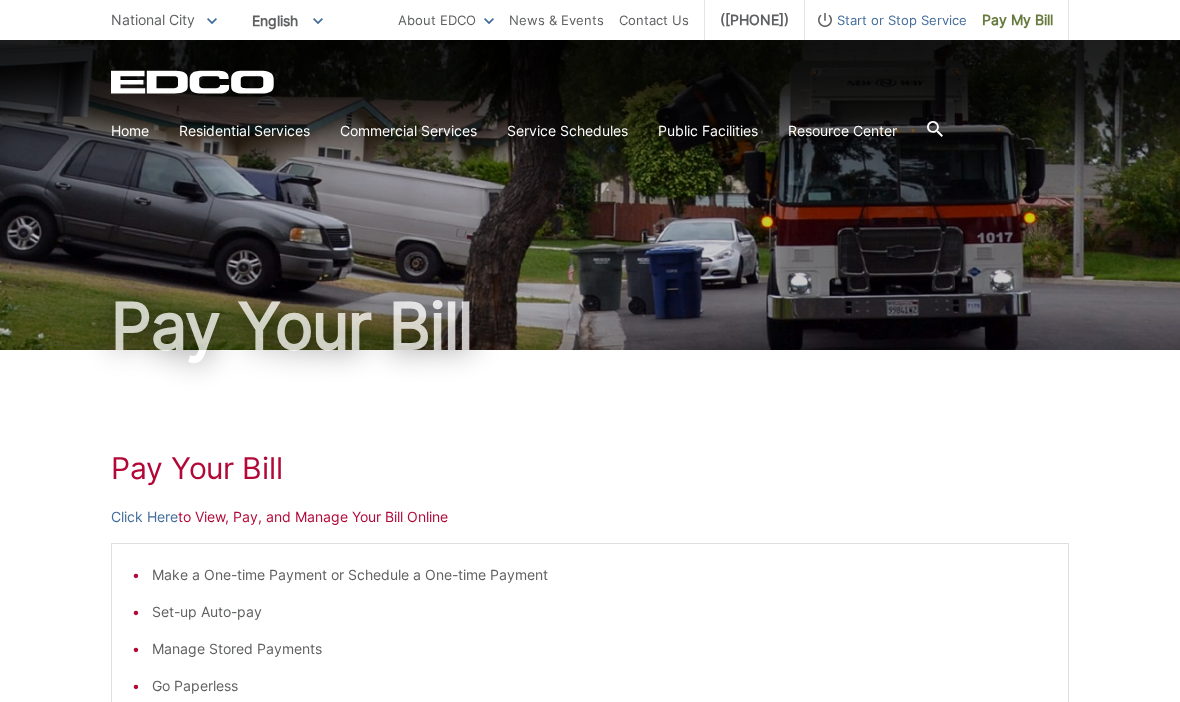 click 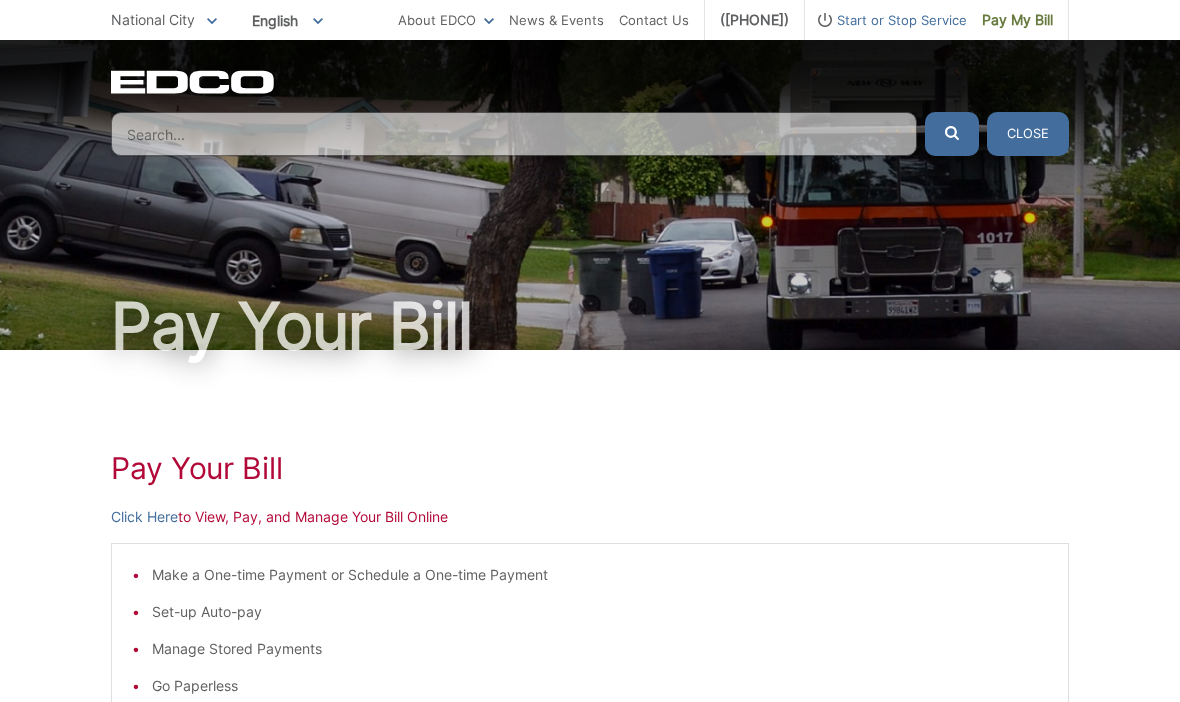 click at bounding box center (514, 134) 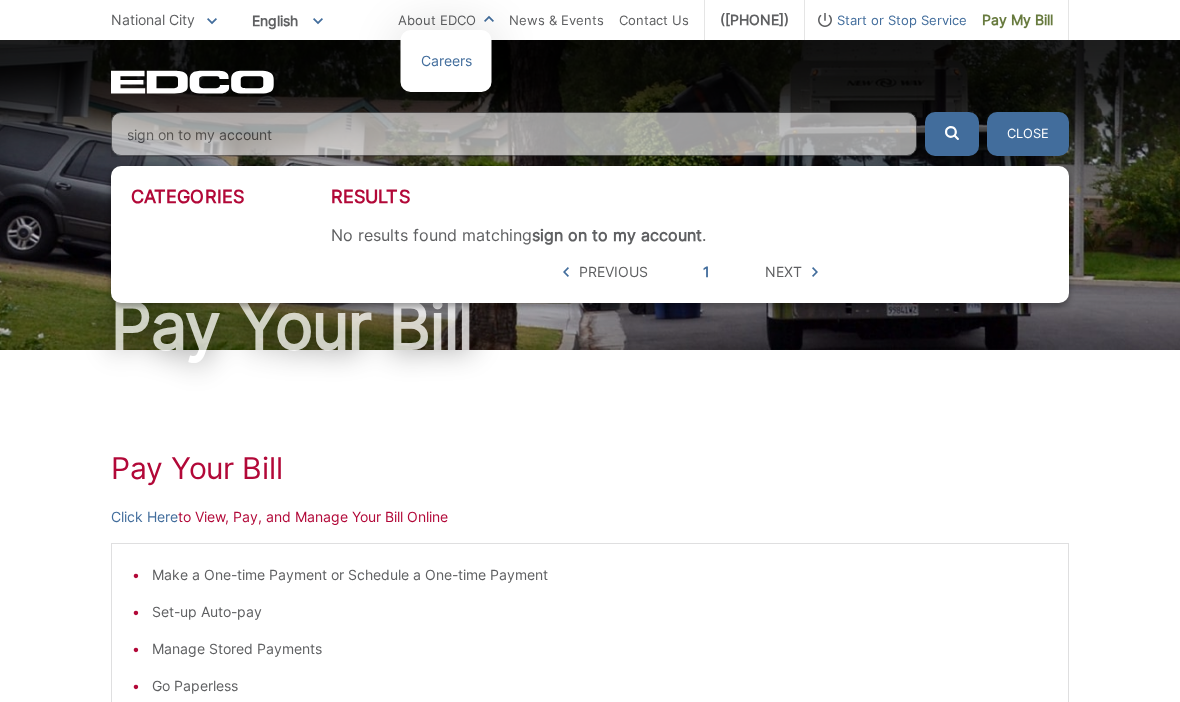 type on "sign on to my account" 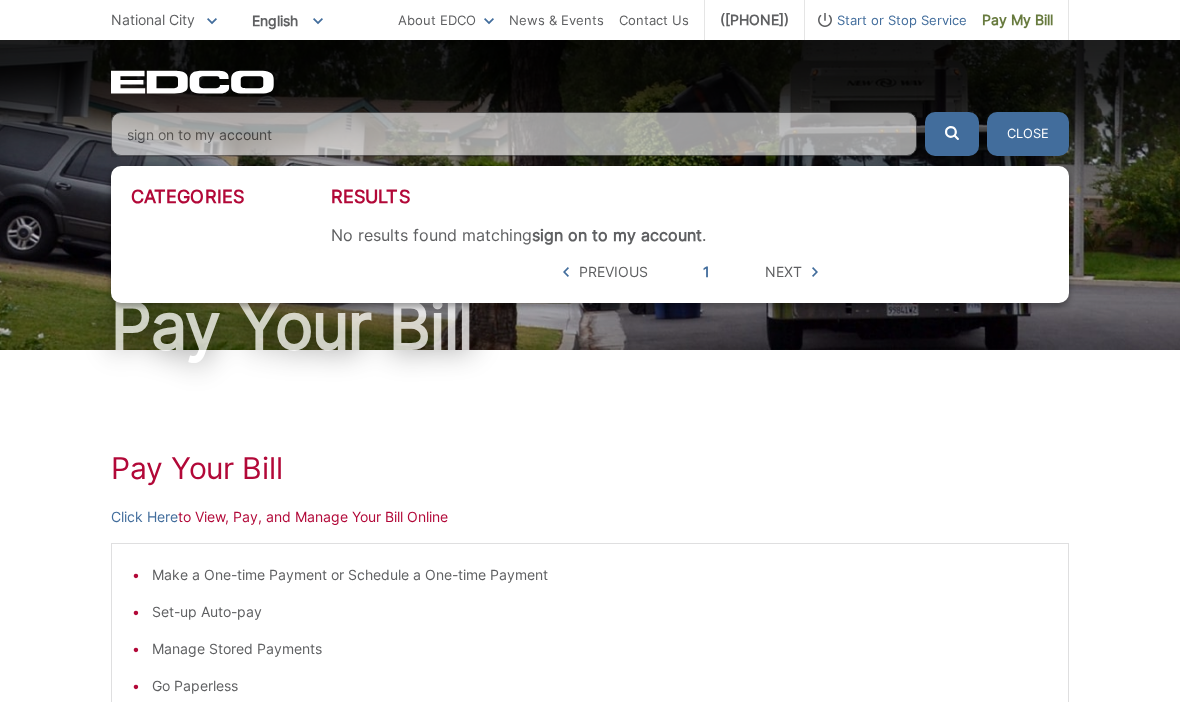 click on "Pay Your Bill
Click Here  to View, Pay, and Manage Your Bill Online
Make a One-time Payment or Schedule a One-time Payment
Set-up Auto-pay
Manage Stored Payments
Go Paperless
View Payment and Billing History
*   Requires a One-time Registration (or Online Account Set-up to Create Your Username and Password)
- OR -
Click Here  to Make a One-time Payment Only Online
Make a One-time Payment Only
*   DOES NOT Require a One-time Registration (or Online Account Set-up)" at bounding box center [590, 753] 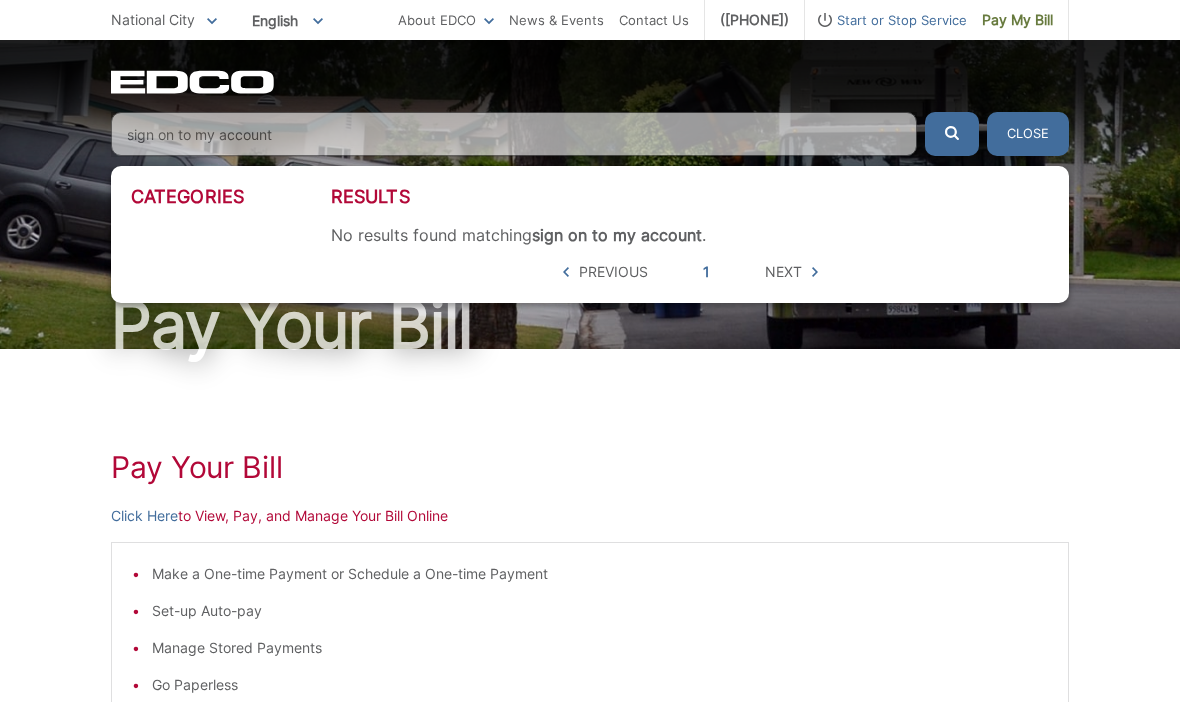 scroll, scrollTop: 33, scrollLeft: 0, axis: vertical 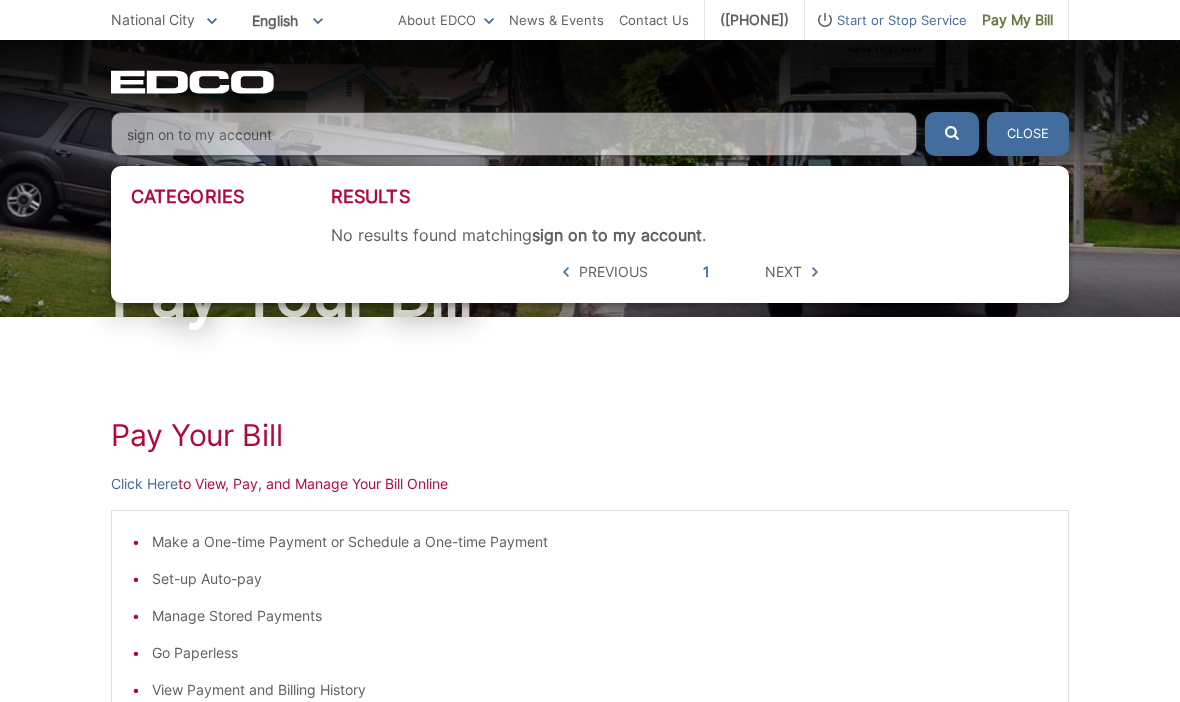 click on "Close" at bounding box center [1028, 134] 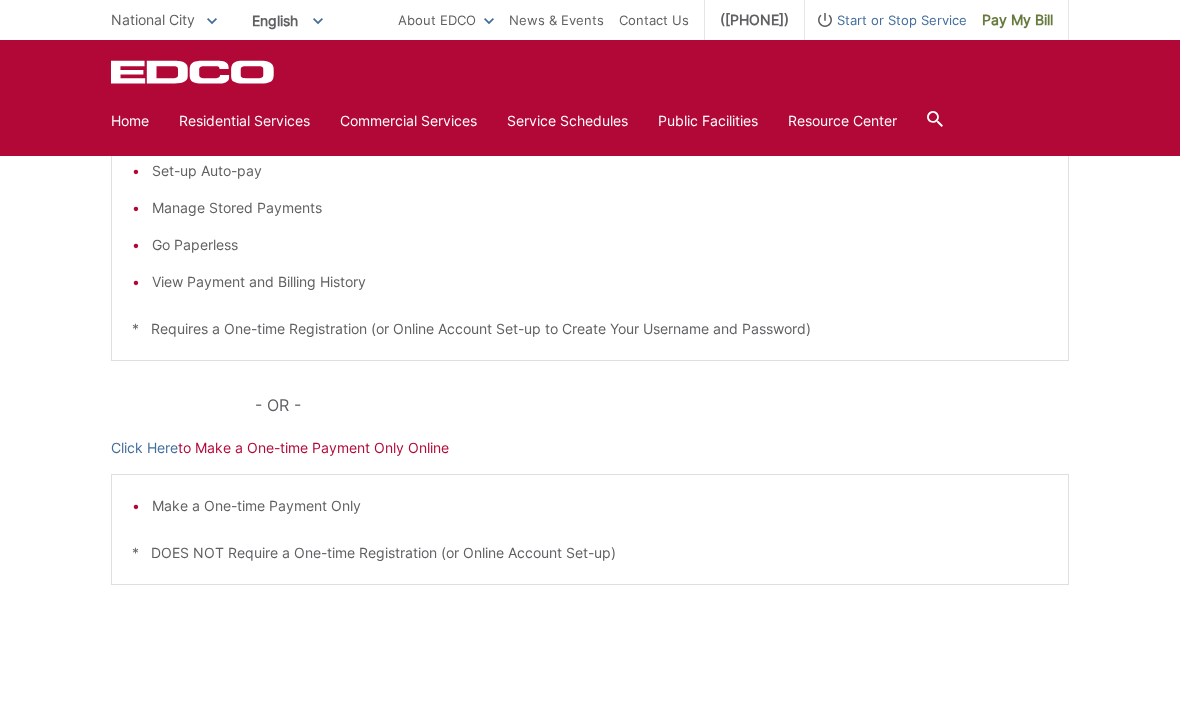 scroll, scrollTop: 445, scrollLeft: 0, axis: vertical 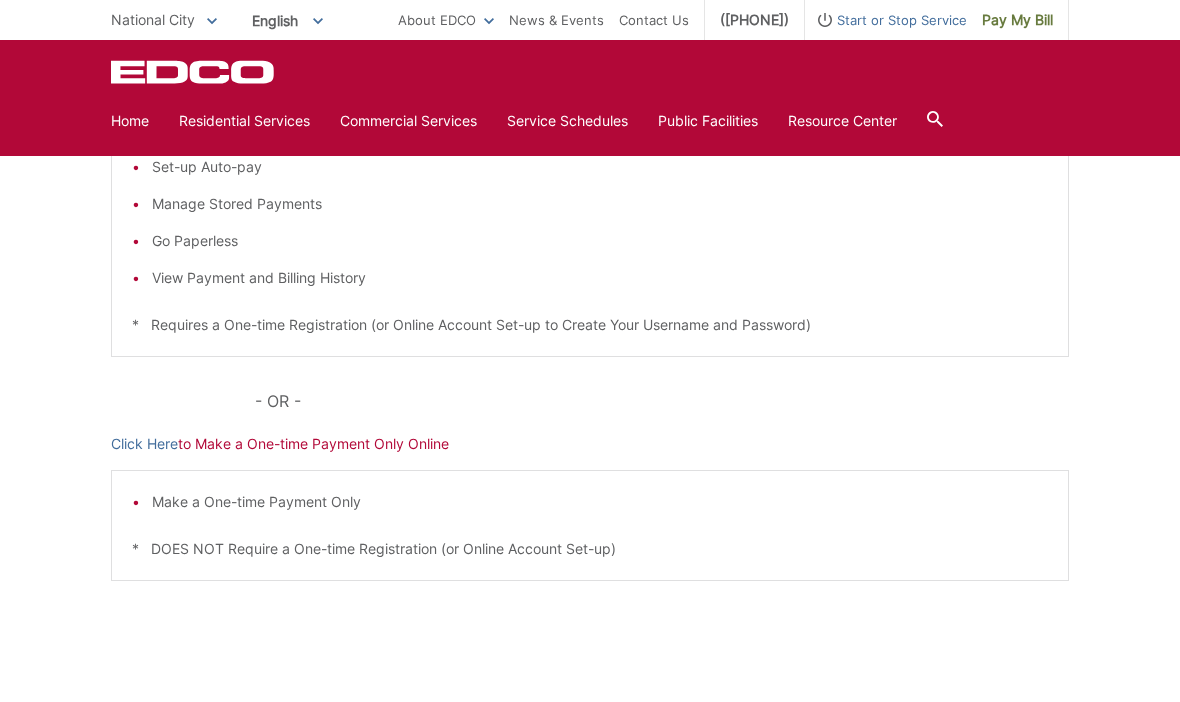 click on "Click Here  to Make a One-time Payment Only Online" at bounding box center (590, 444) 